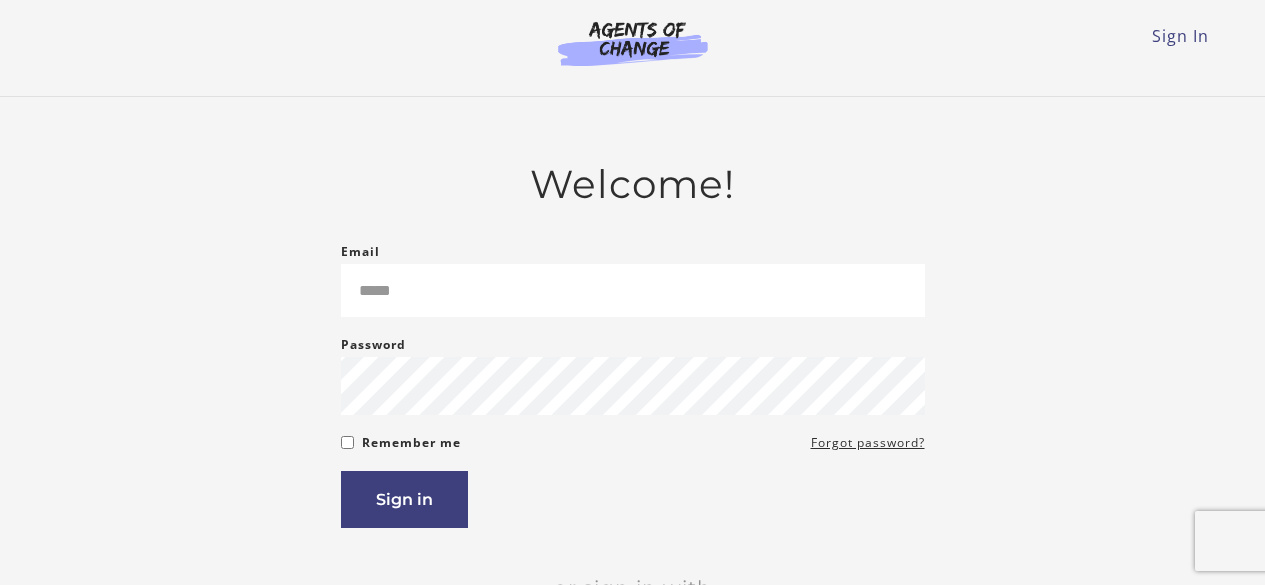 scroll, scrollTop: 0, scrollLeft: 0, axis: both 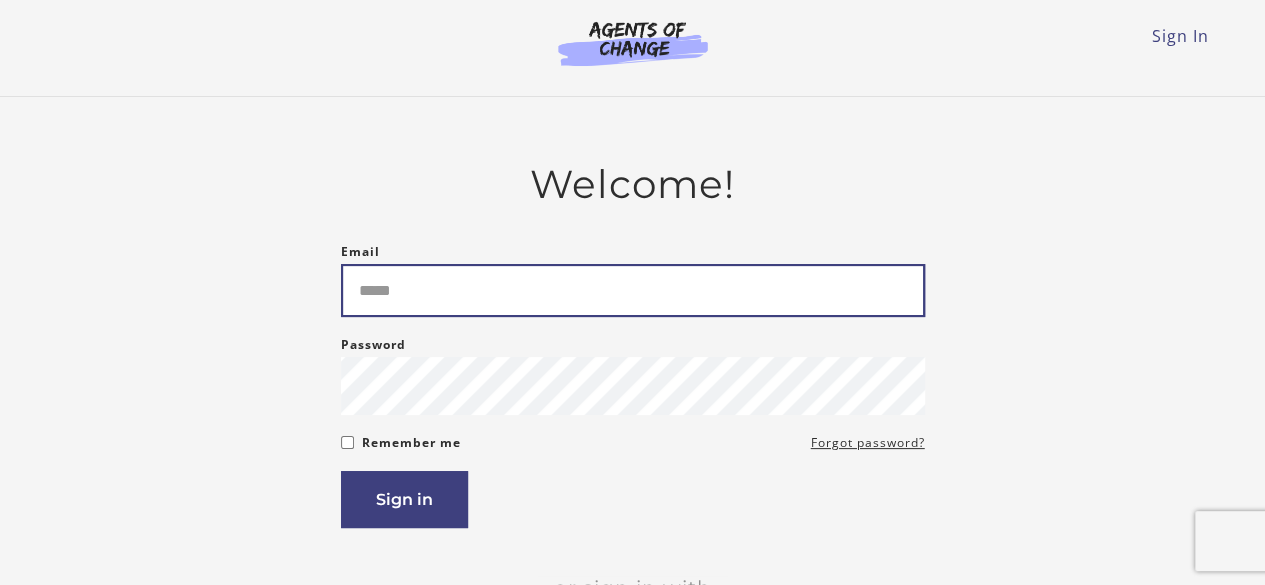 click on "Email" at bounding box center (633, 290) 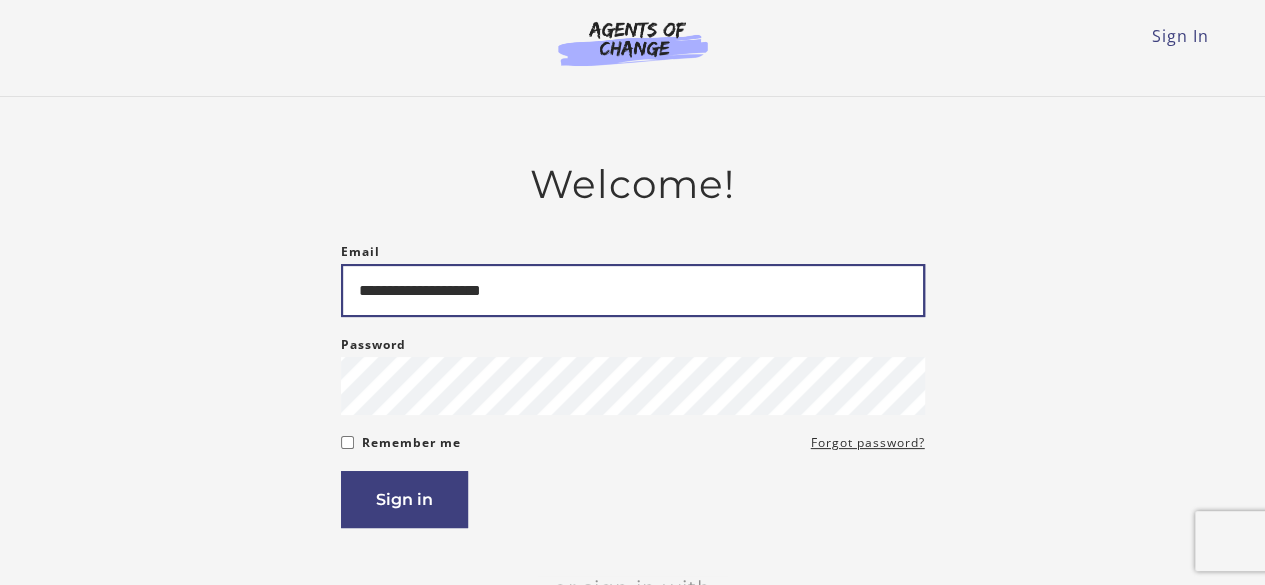 type on "**********" 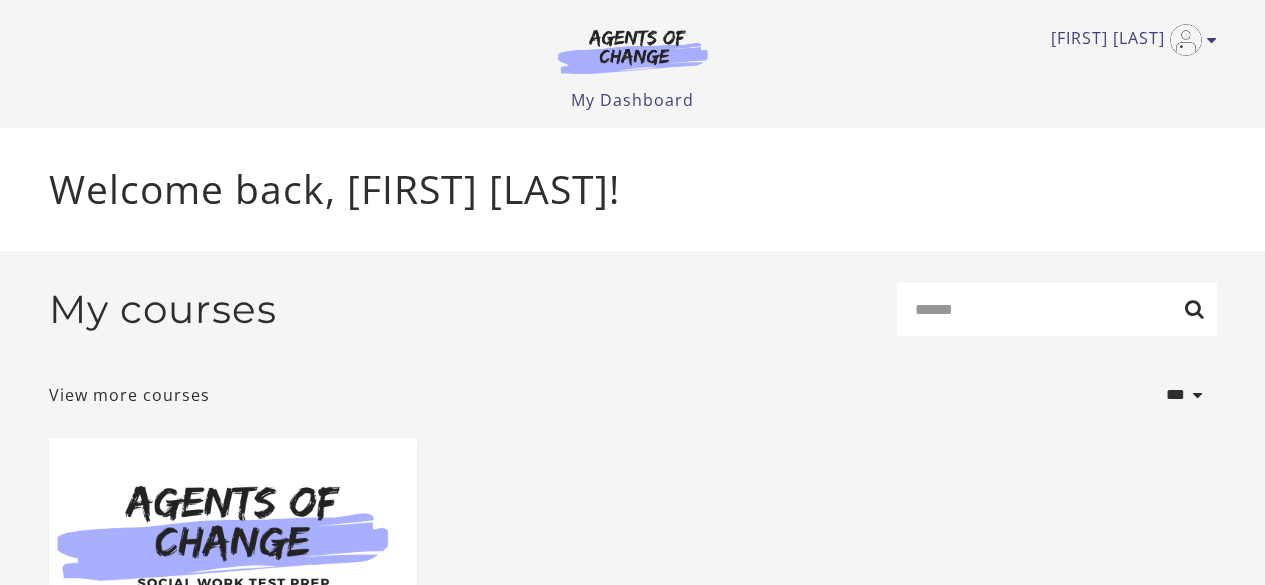 scroll, scrollTop: 0, scrollLeft: 0, axis: both 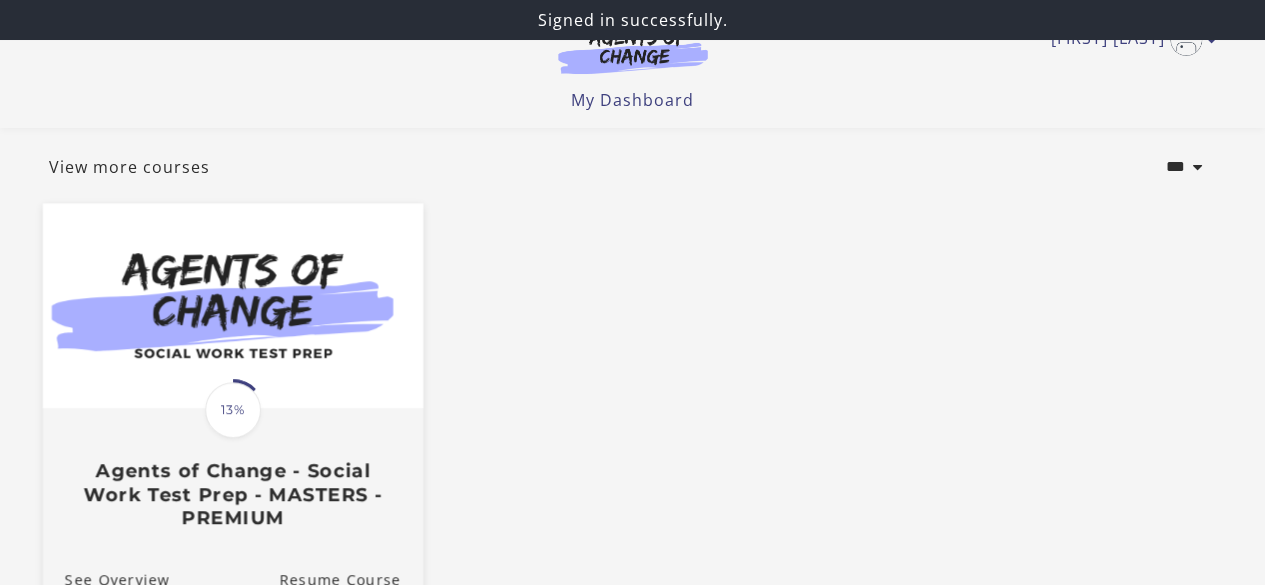 click at bounding box center (232, 305) 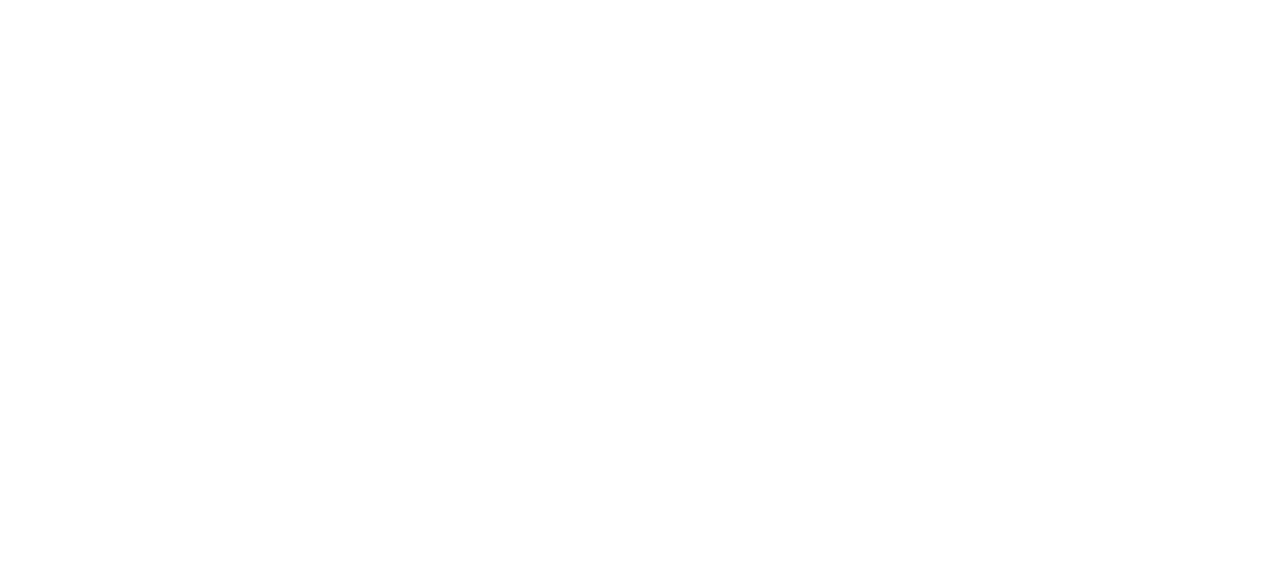 scroll, scrollTop: 0, scrollLeft: 0, axis: both 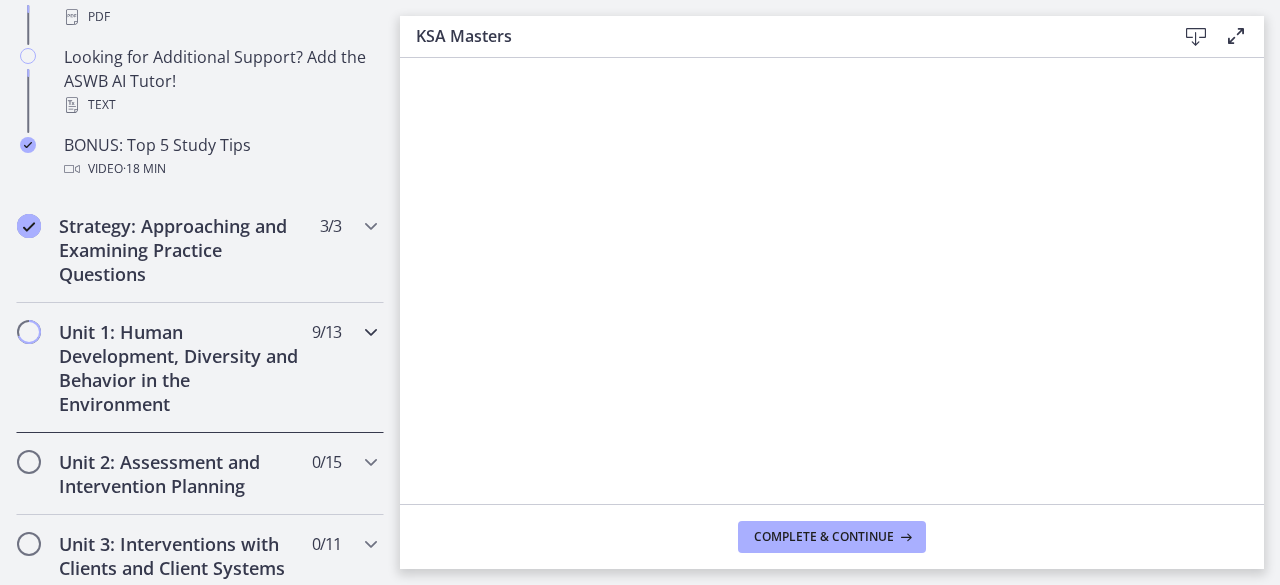 click on "Unit 1: Human Development, Diversity and Behavior in the Environment" at bounding box center (181, 368) 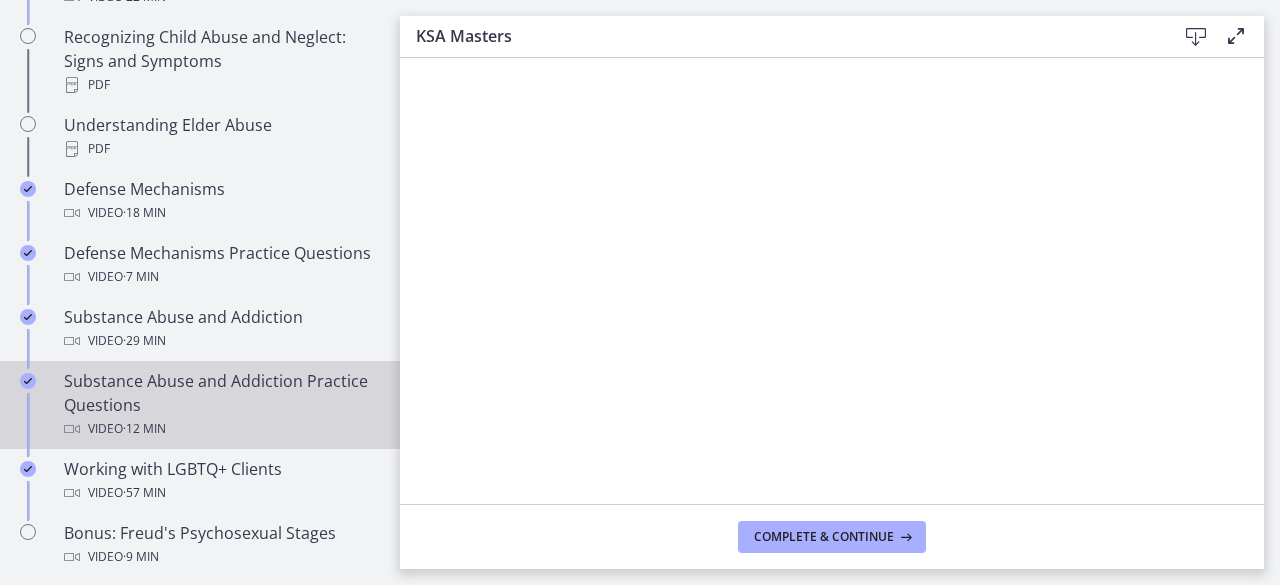 scroll, scrollTop: 1158, scrollLeft: 0, axis: vertical 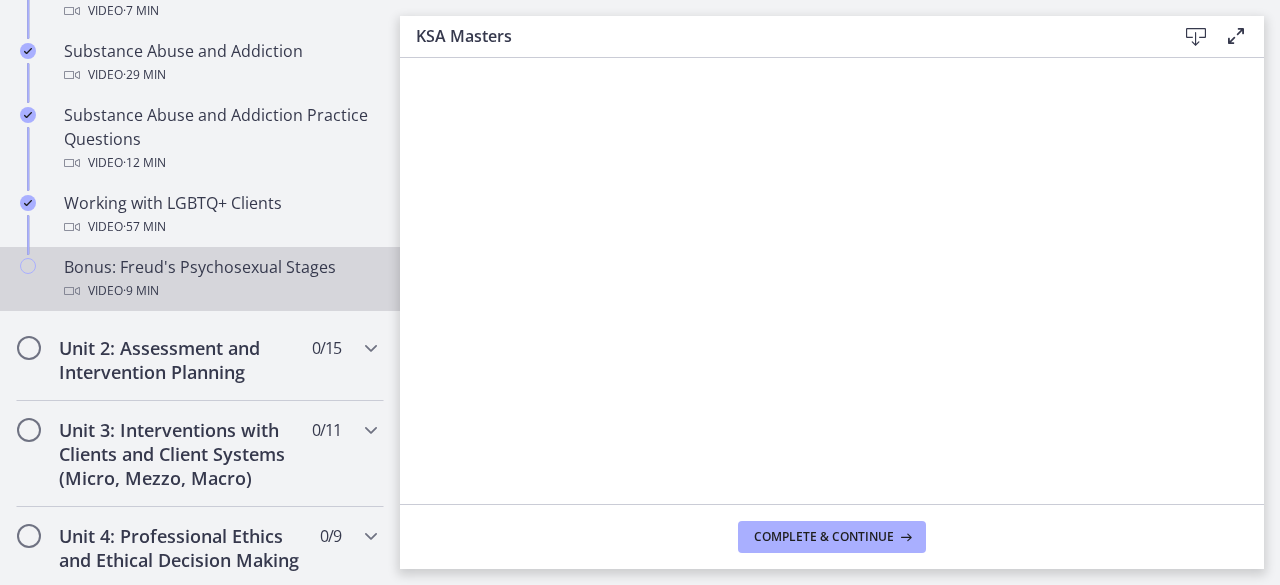click on "Bonus: Freud's Psychosexual Stages
Video
·  9 min" at bounding box center (220, 279) 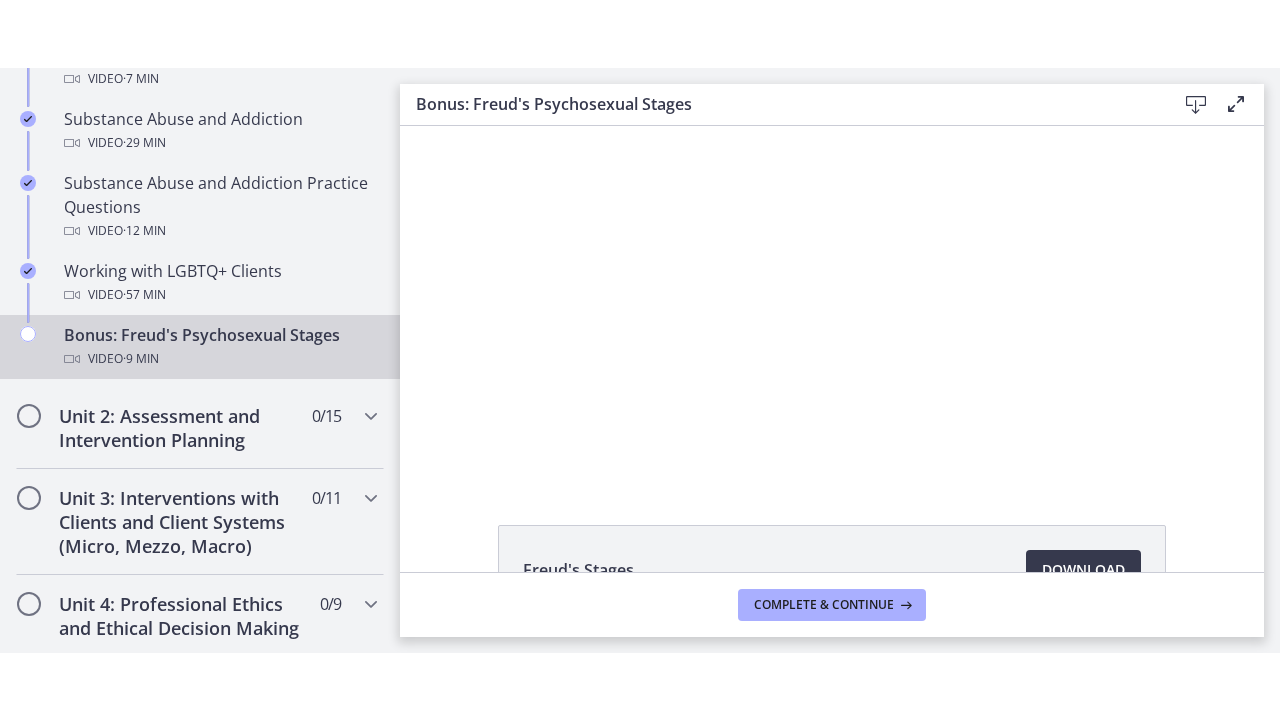 scroll, scrollTop: 0, scrollLeft: 0, axis: both 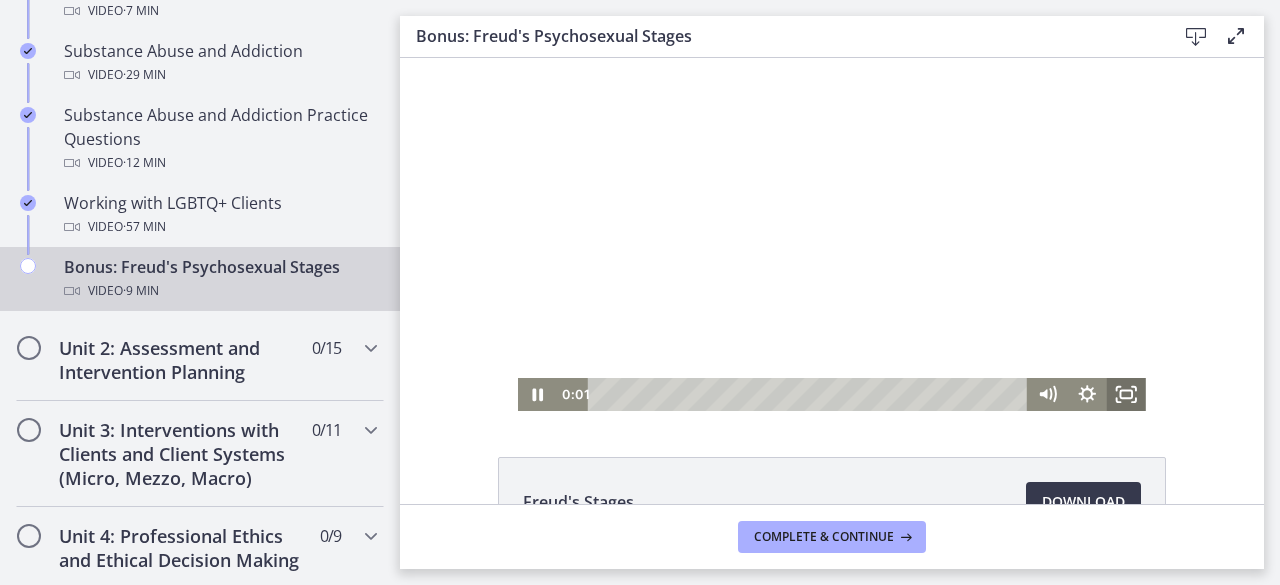 click 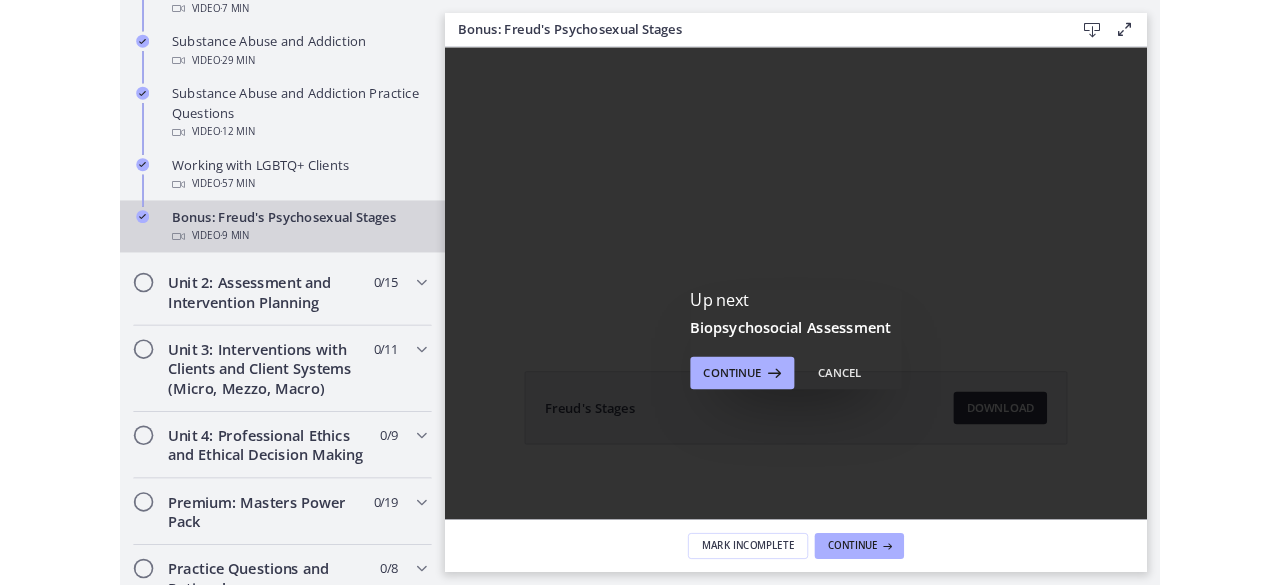 scroll, scrollTop: 0, scrollLeft: 0, axis: both 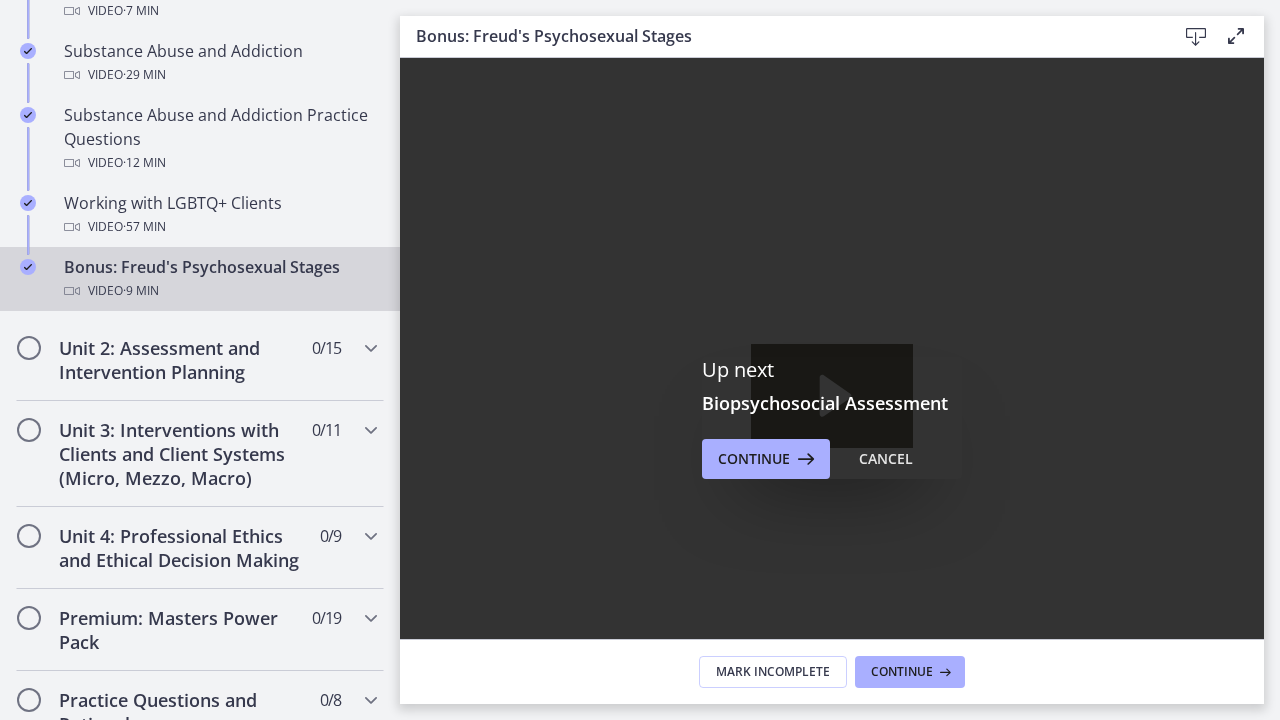 click 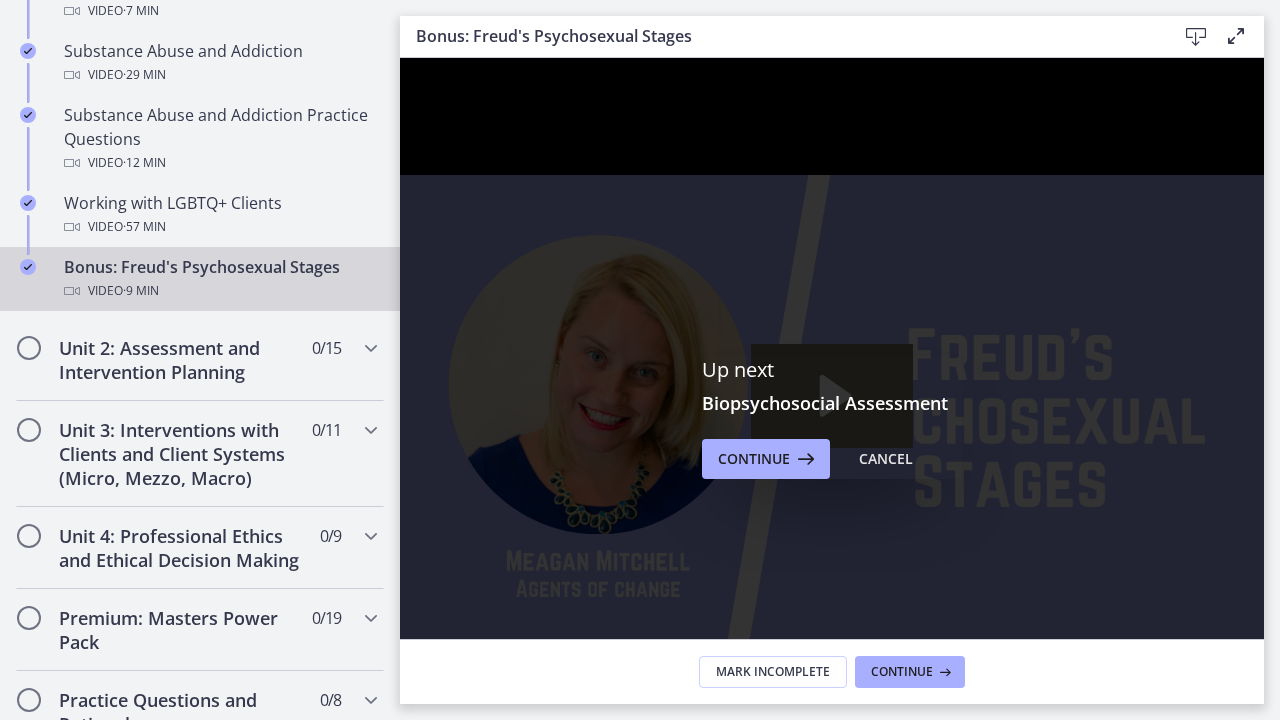 click 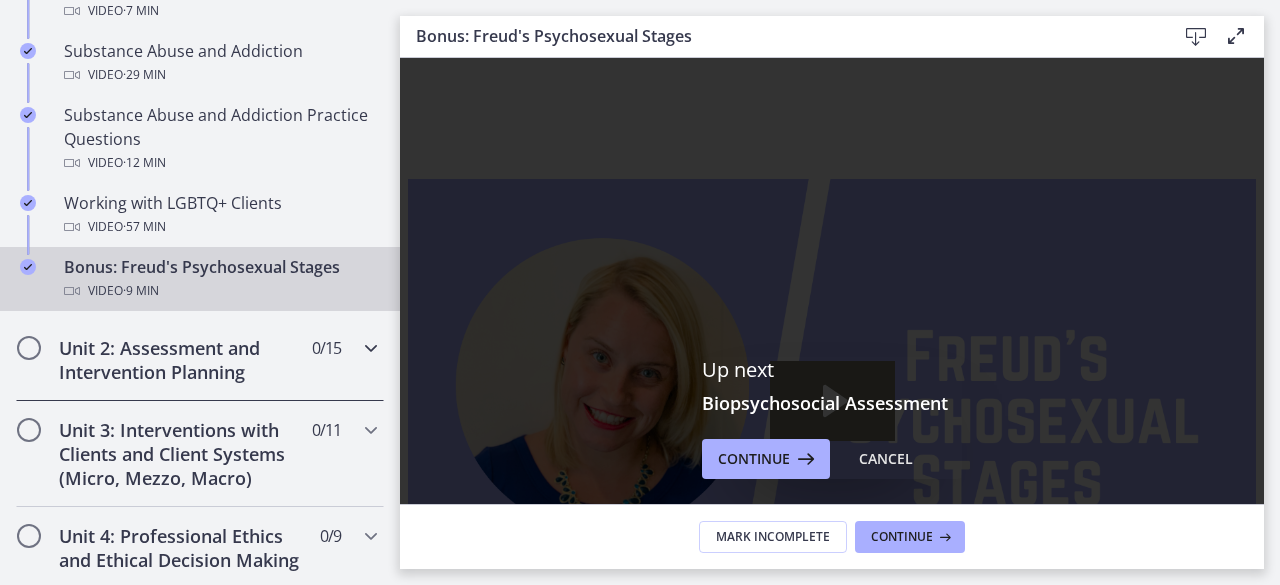 click on "Unit 2: Assessment and Intervention Planning" at bounding box center [181, 360] 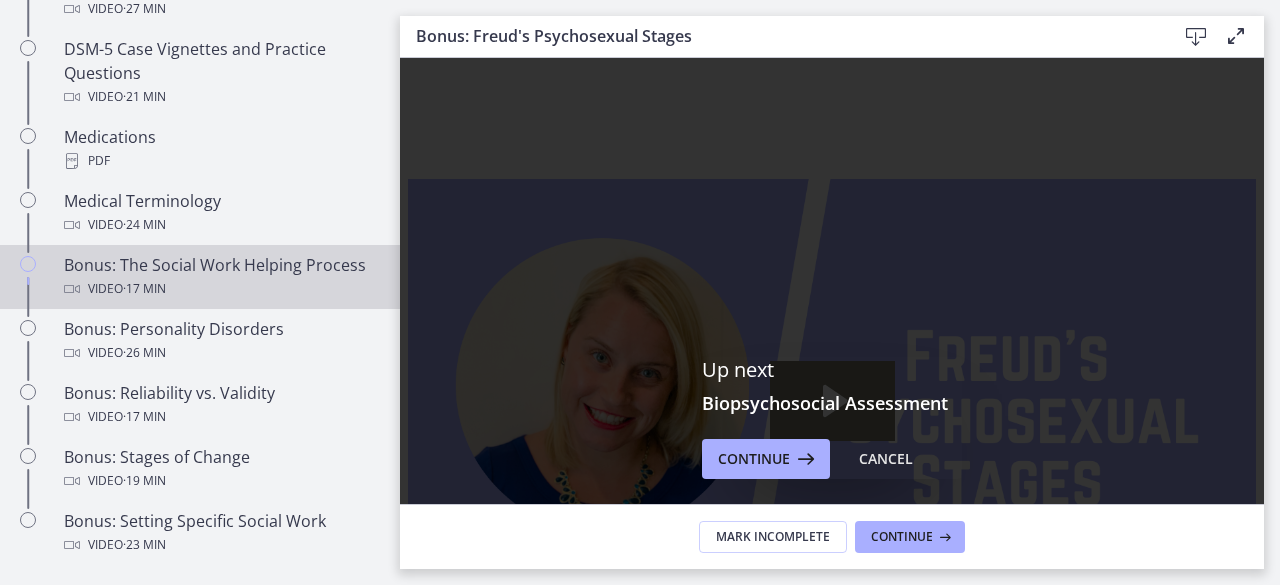 scroll, scrollTop: 724, scrollLeft: 0, axis: vertical 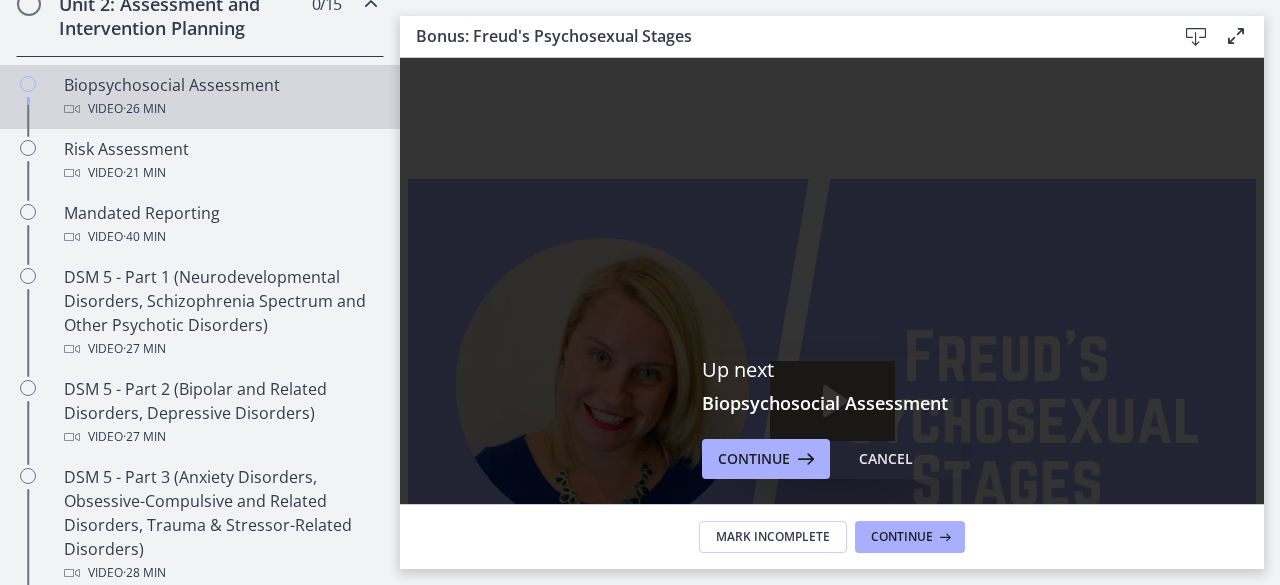 click on "Video
·  26 min" at bounding box center (220, 109) 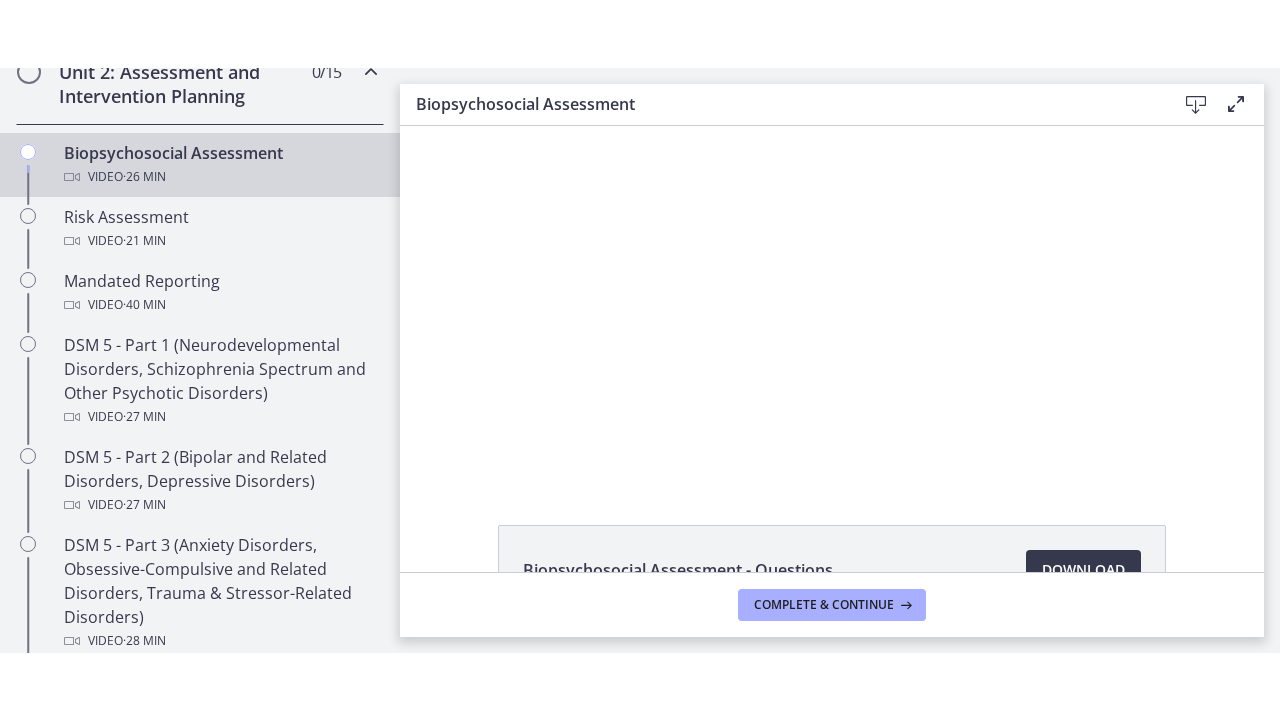 scroll, scrollTop: 0, scrollLeft: 0, axis: both 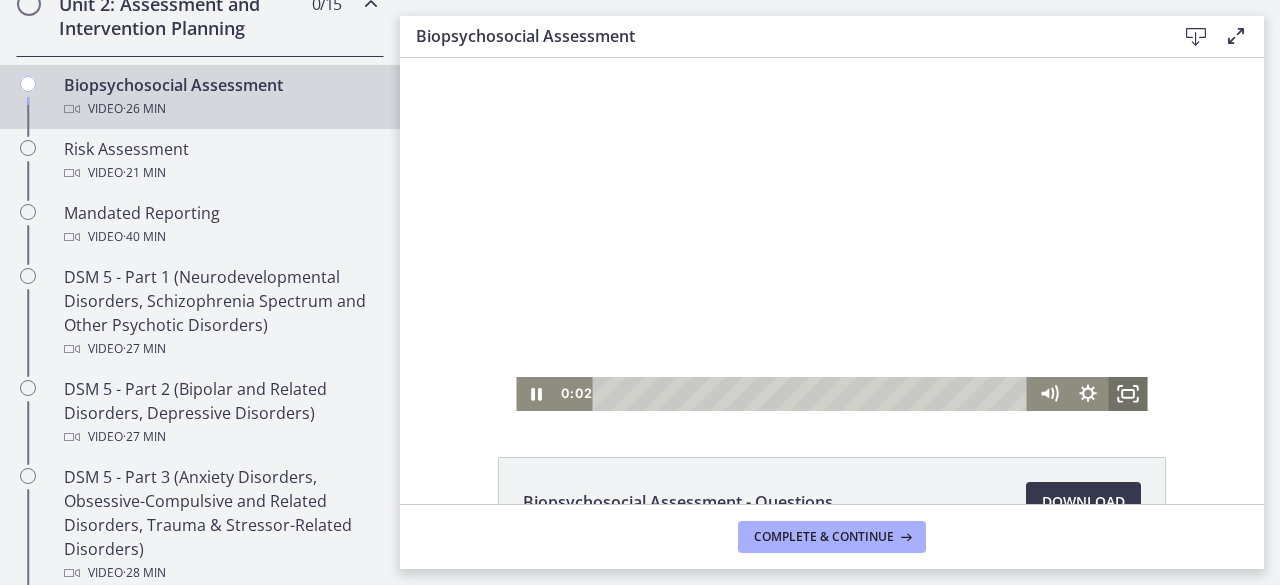 click 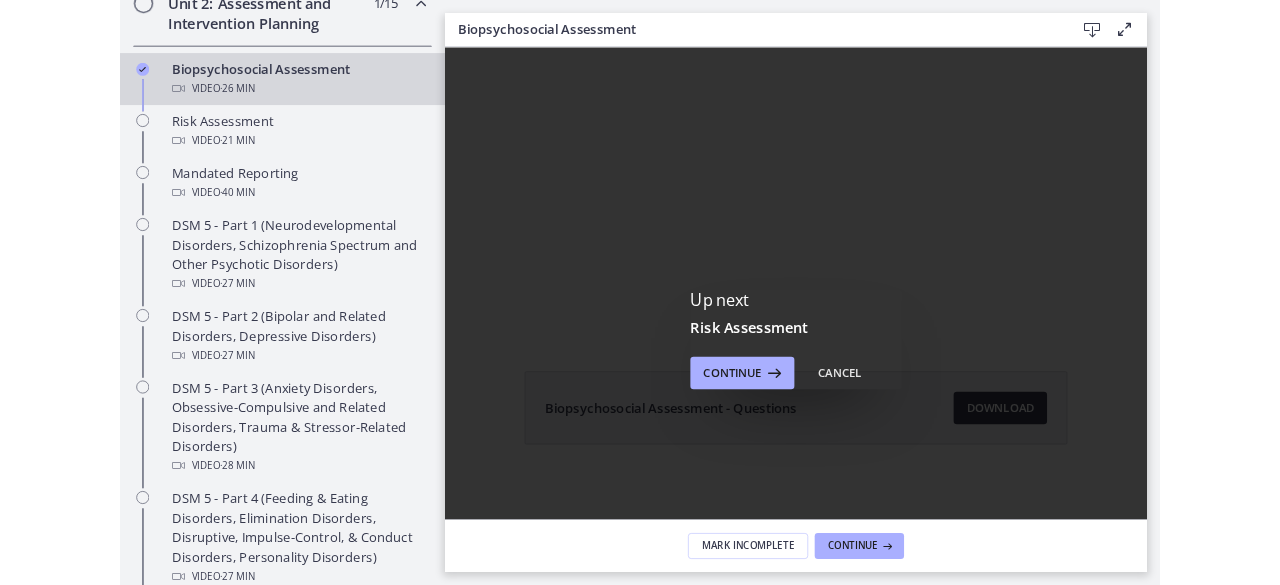 scroll, scrollTop: 0, scrollLeft: 0, axis: both 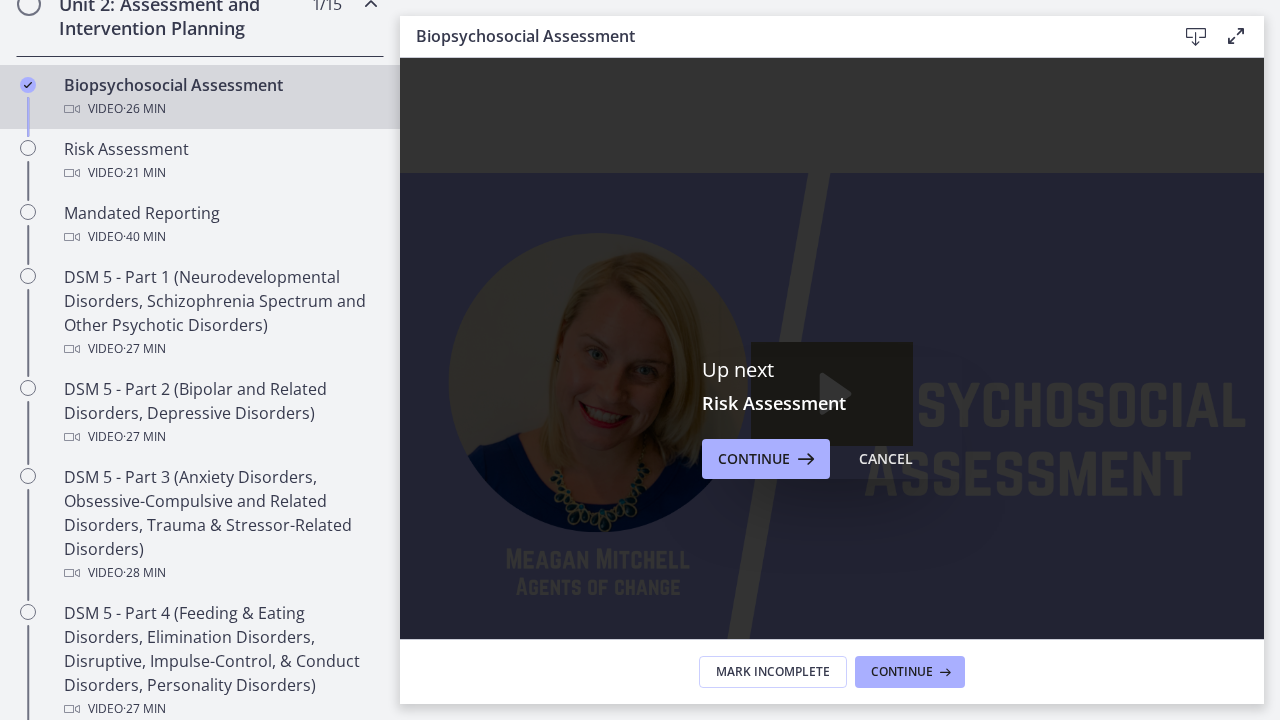 click 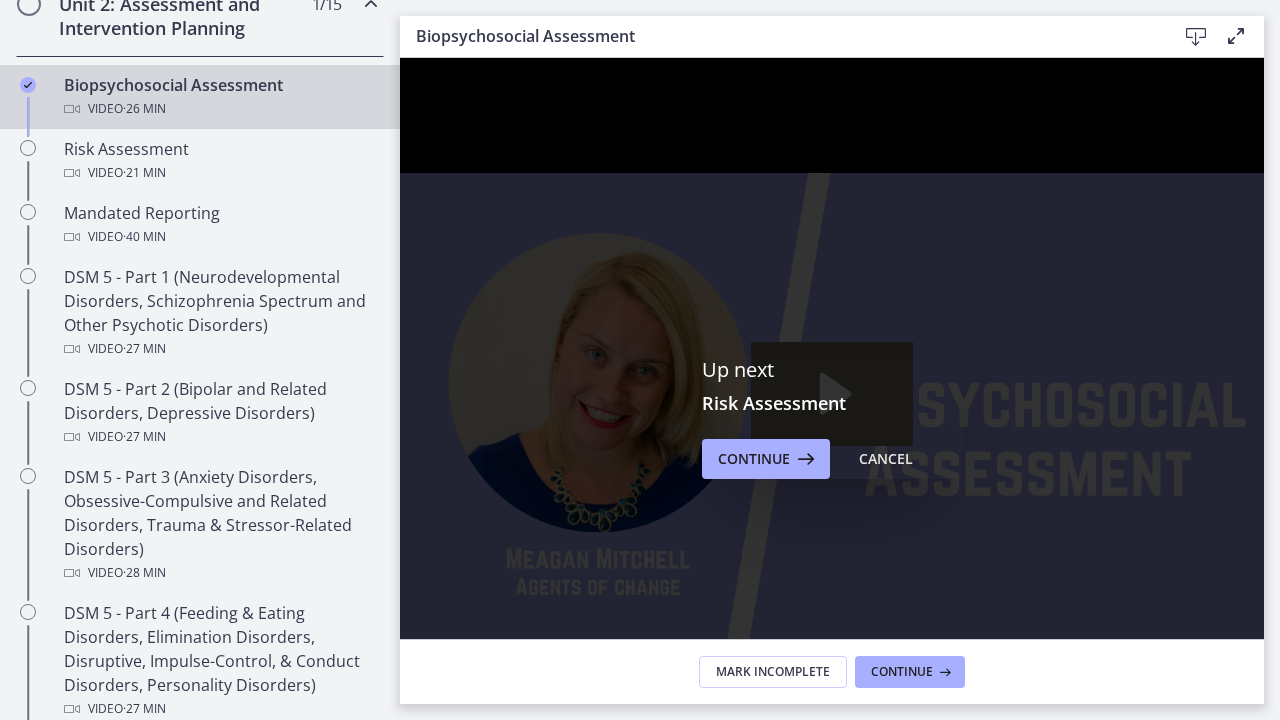 click 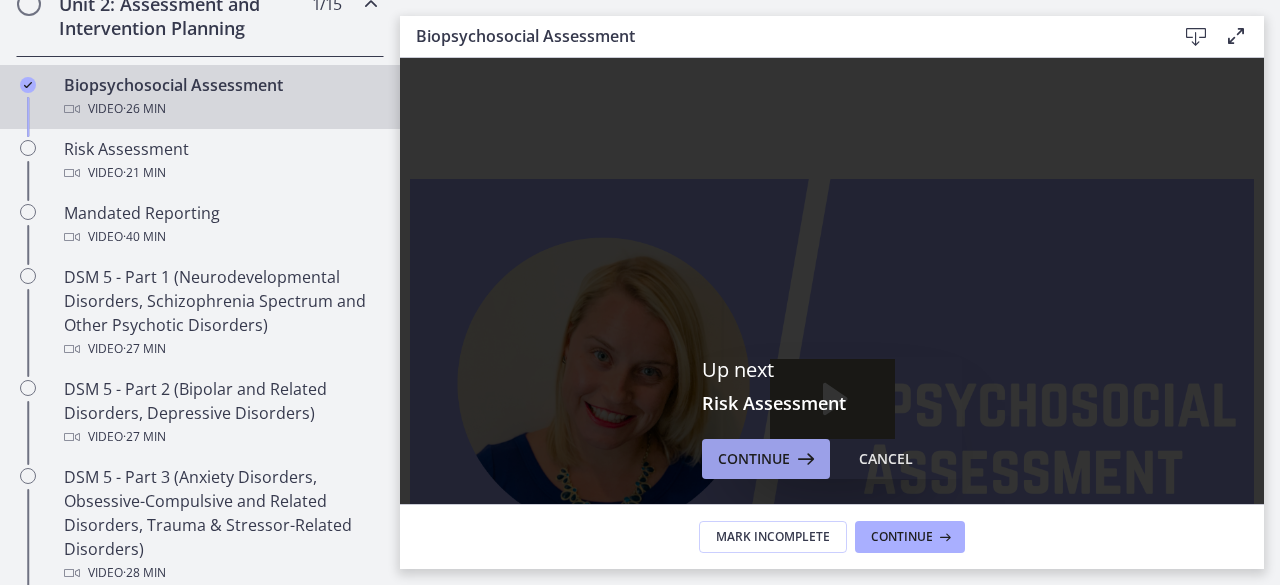 click on "Continue" at bounding box center (754, 459) 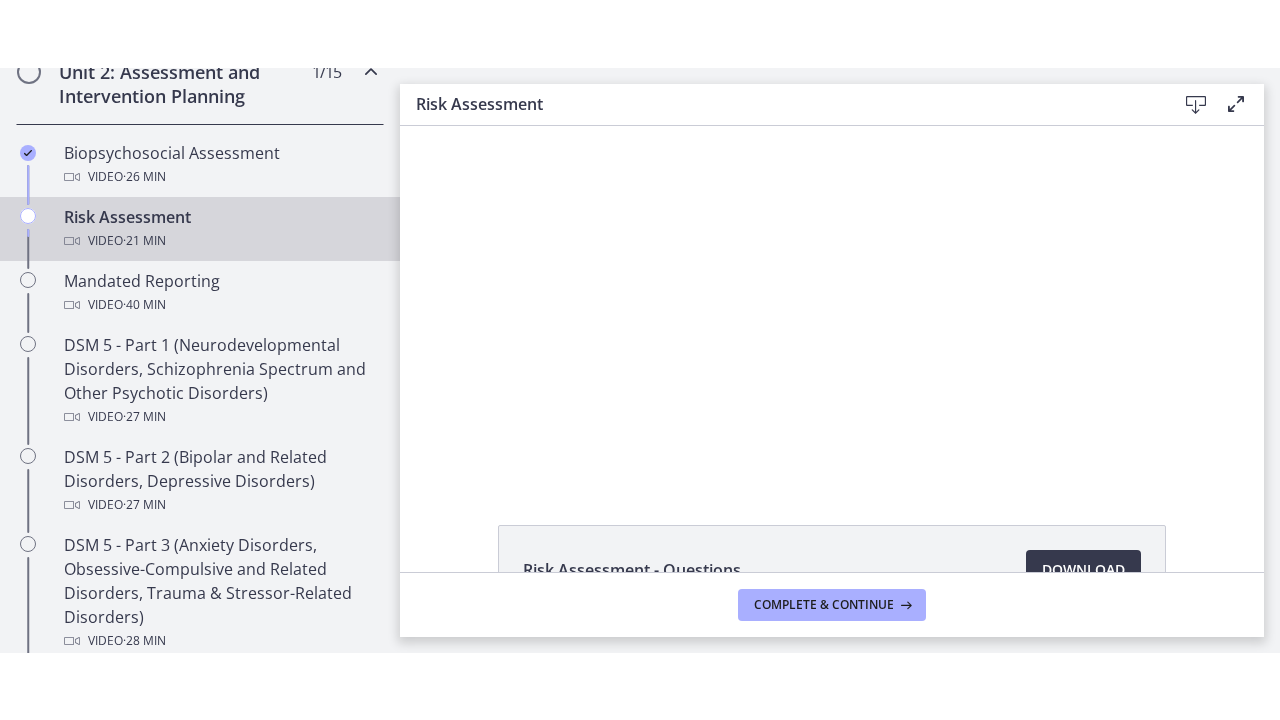scroll, scrollTop: 0, scrollLeft: 0, axis: both 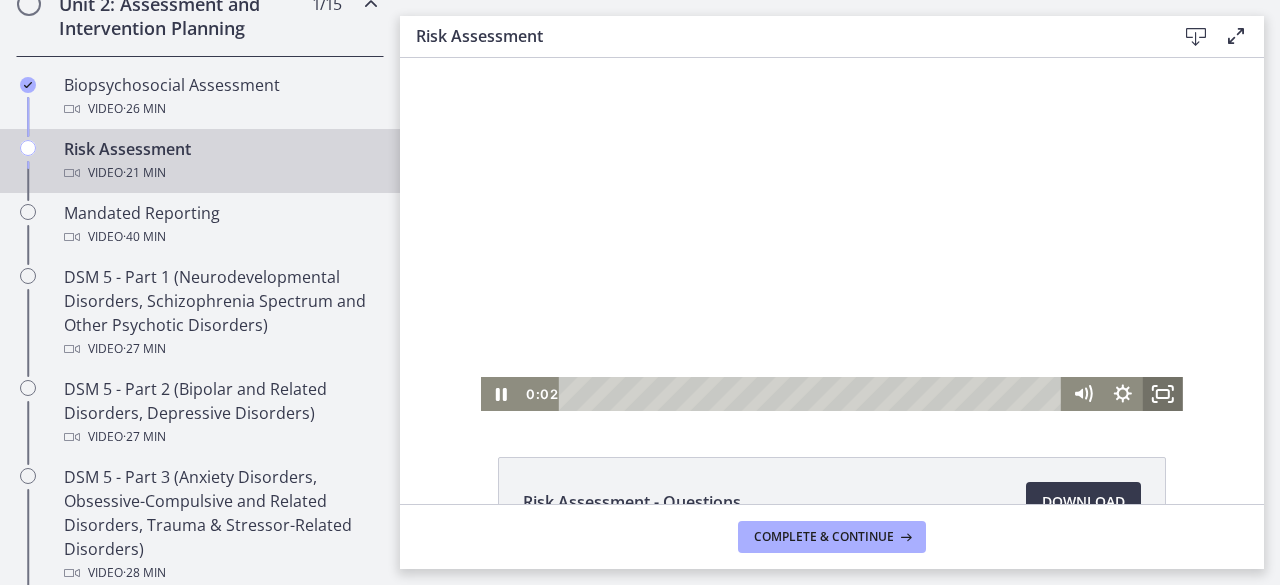 click 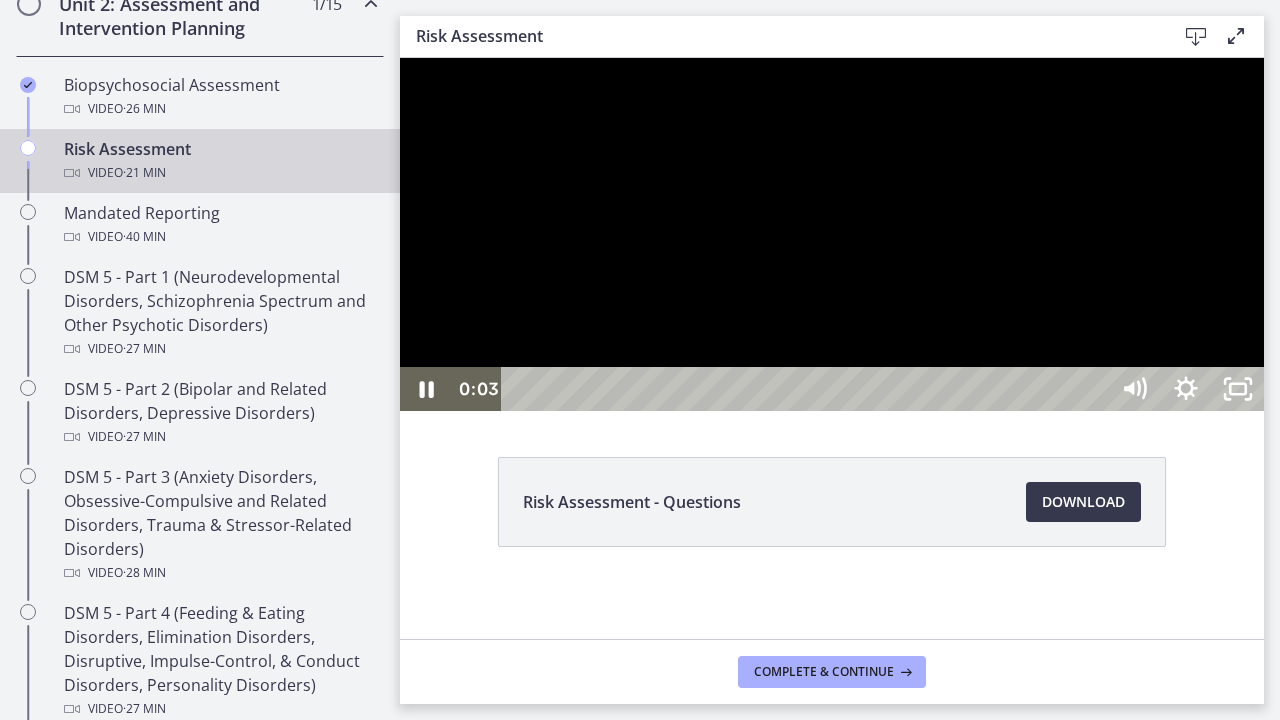 click at bounding box center (832, 234) 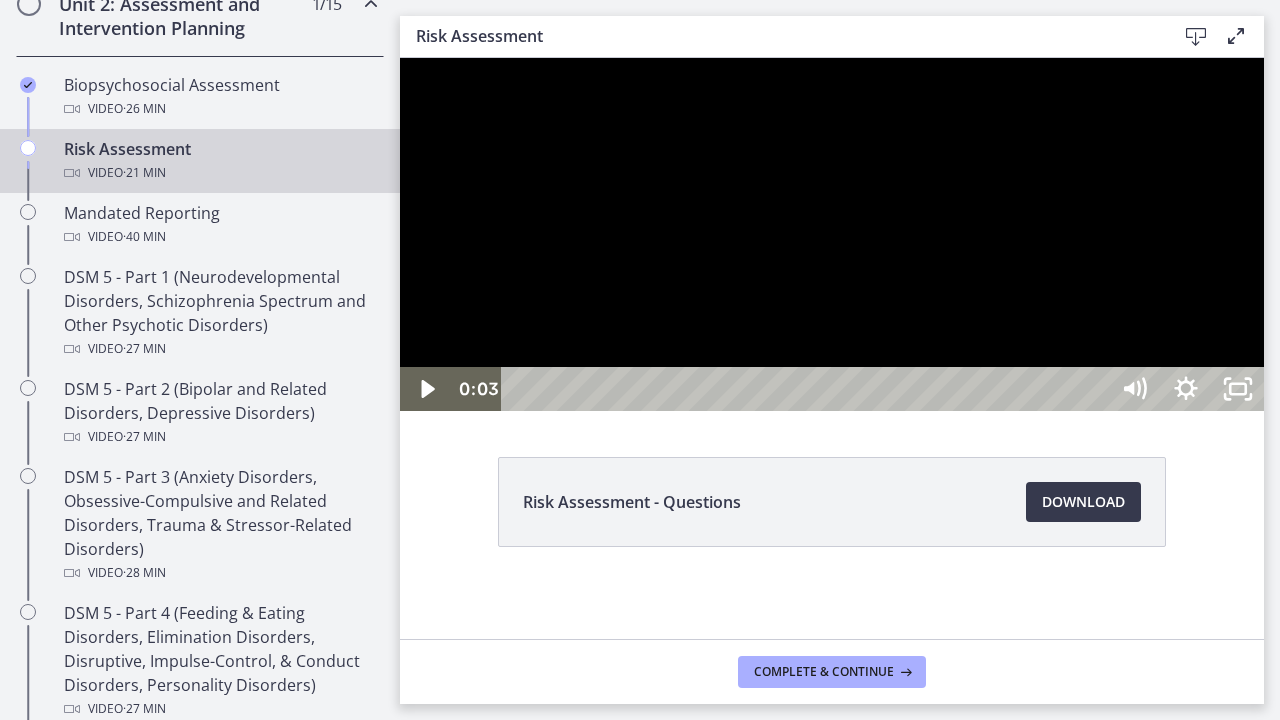 click at bounding box center [832, 234] 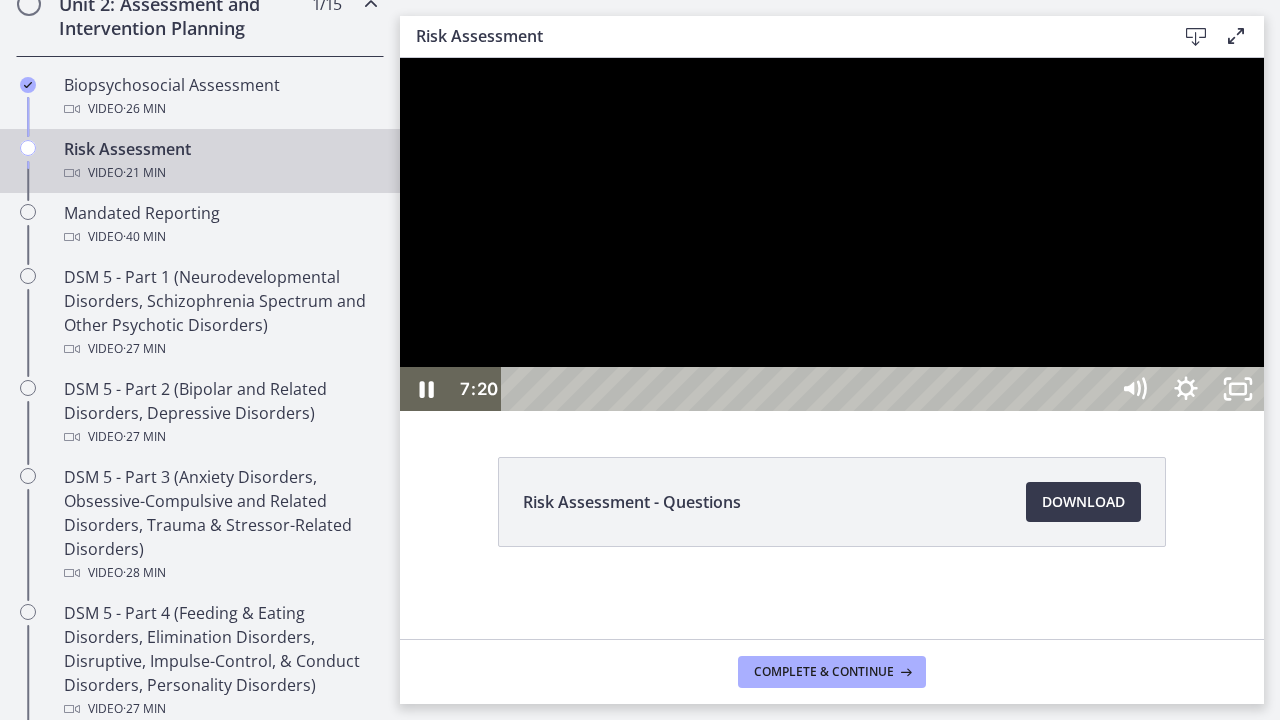 click at bounding box center (832, 234) 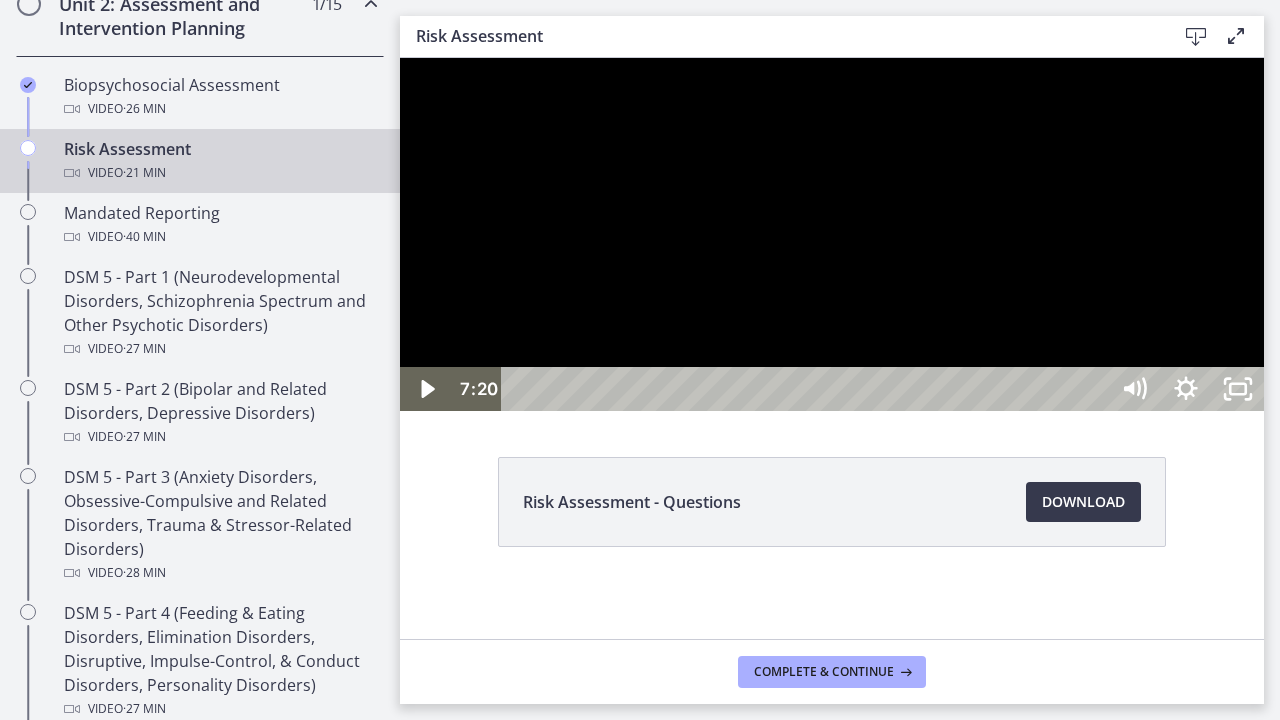 drag, startPoint x: 1417, startPoint y: 314, endPoint x: 1509, endPoint y: 330, distance: 93.38094 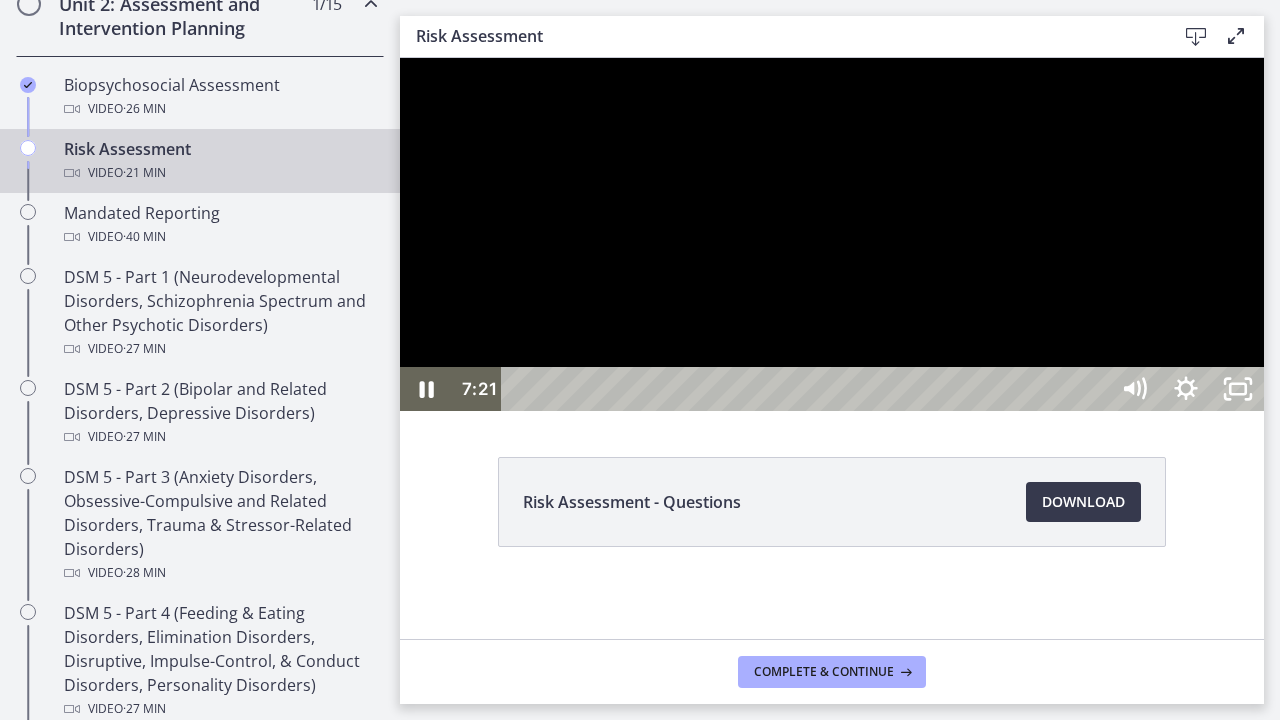 click at bounding box center (832, 234) 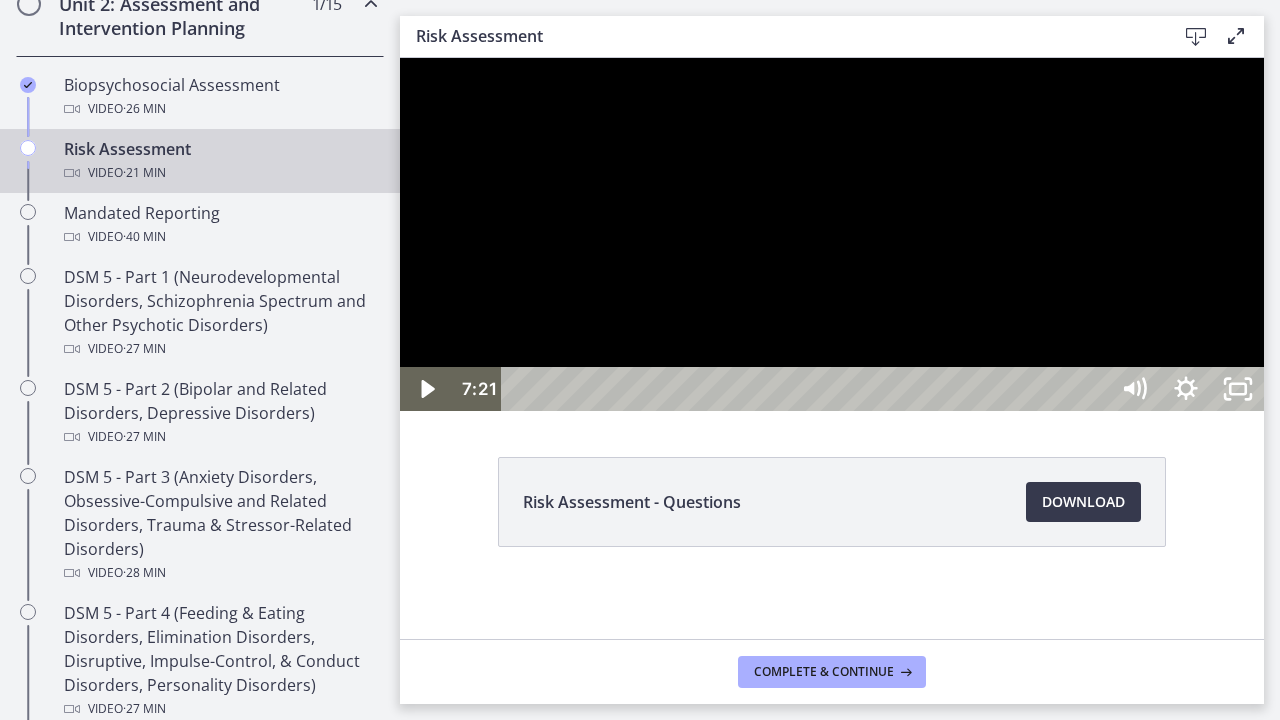 click at bounding box center [832, 234] 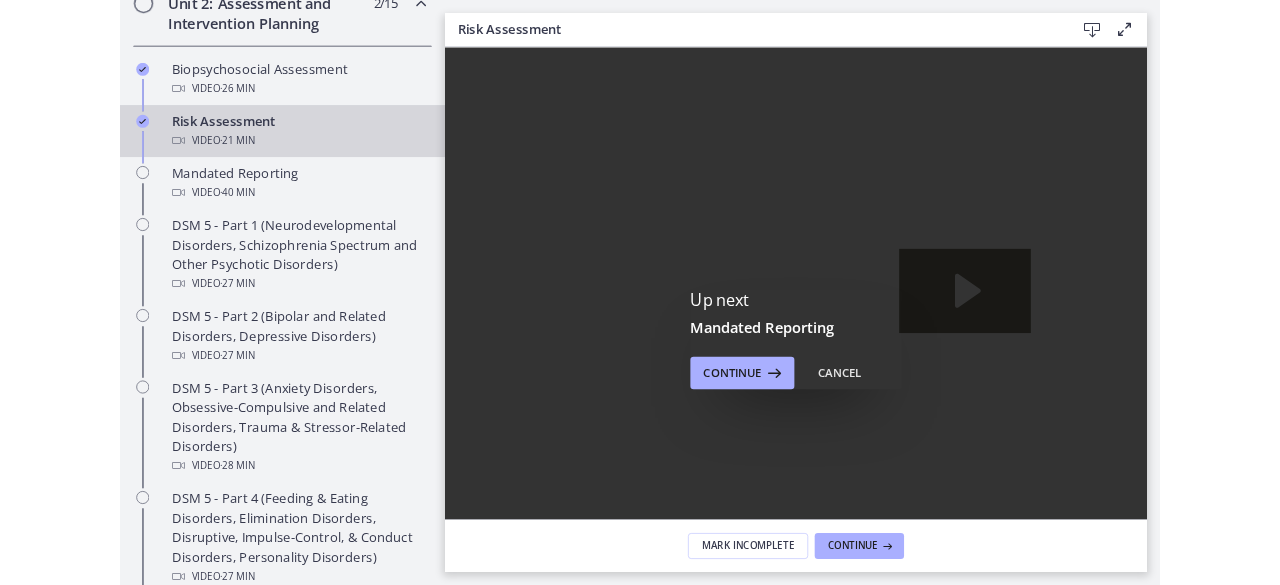 scroll, scrollTop: 0, scrollLeft: 0, axis: both 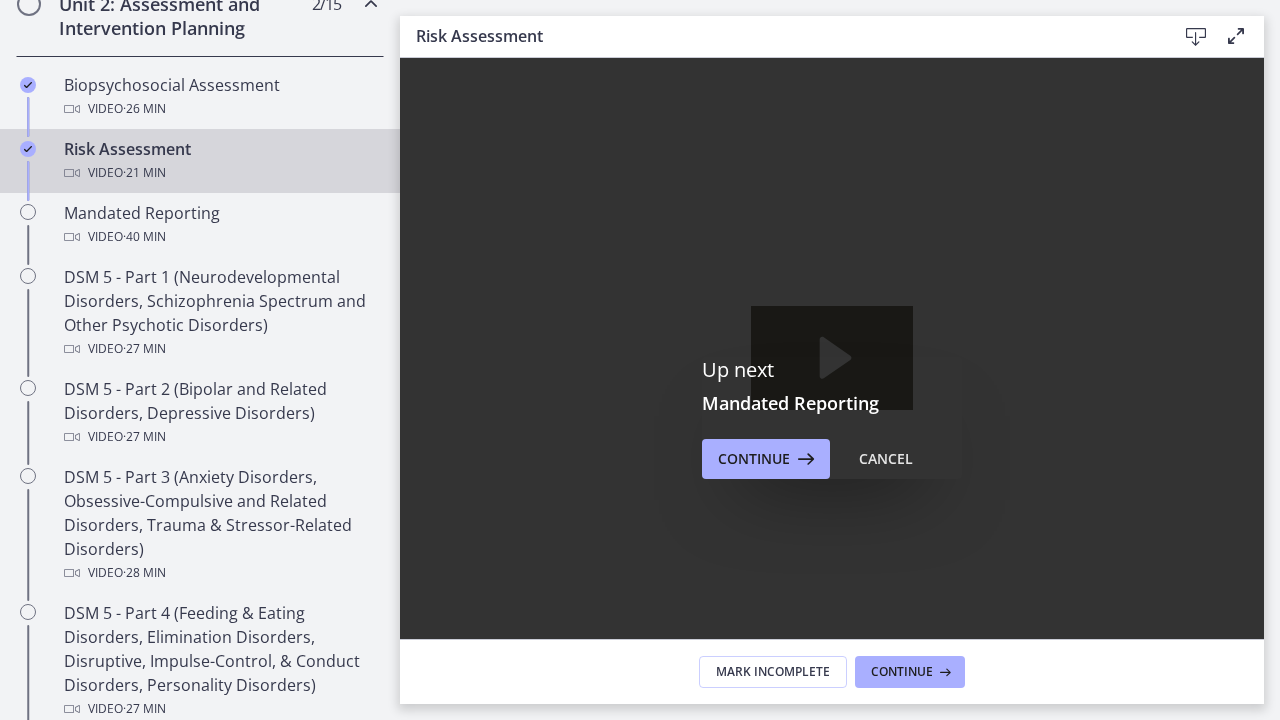 click 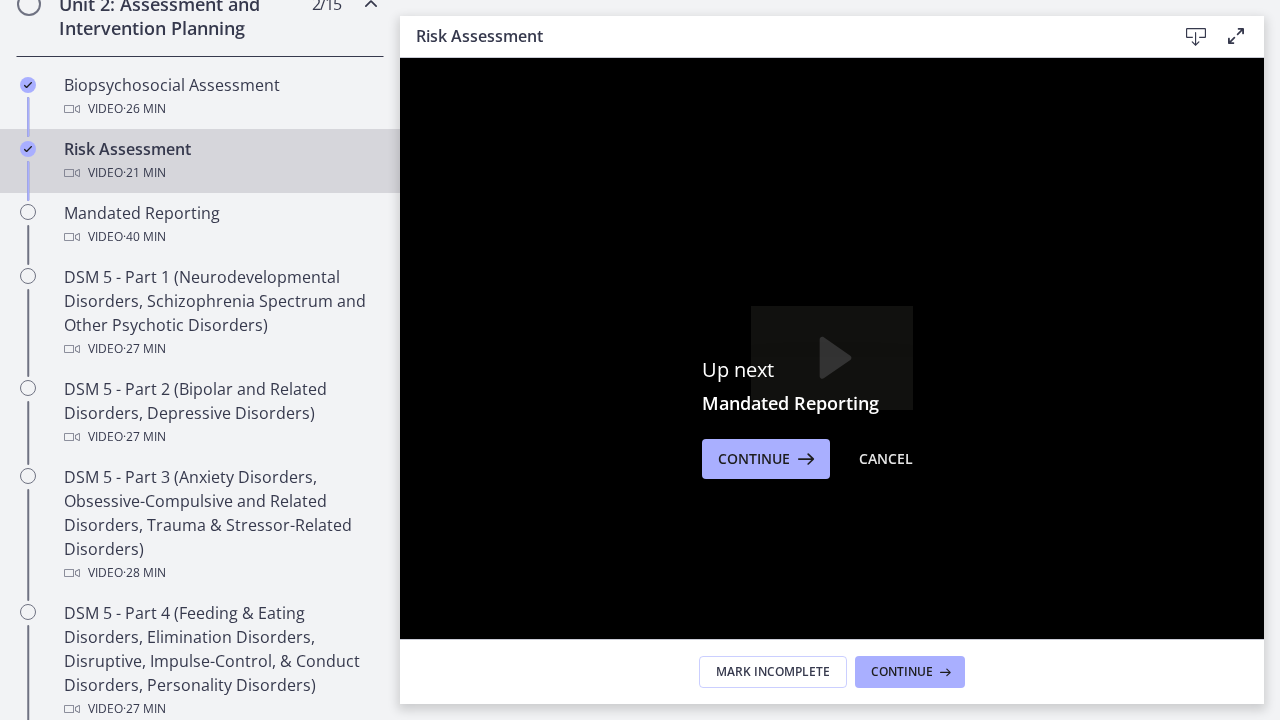 click 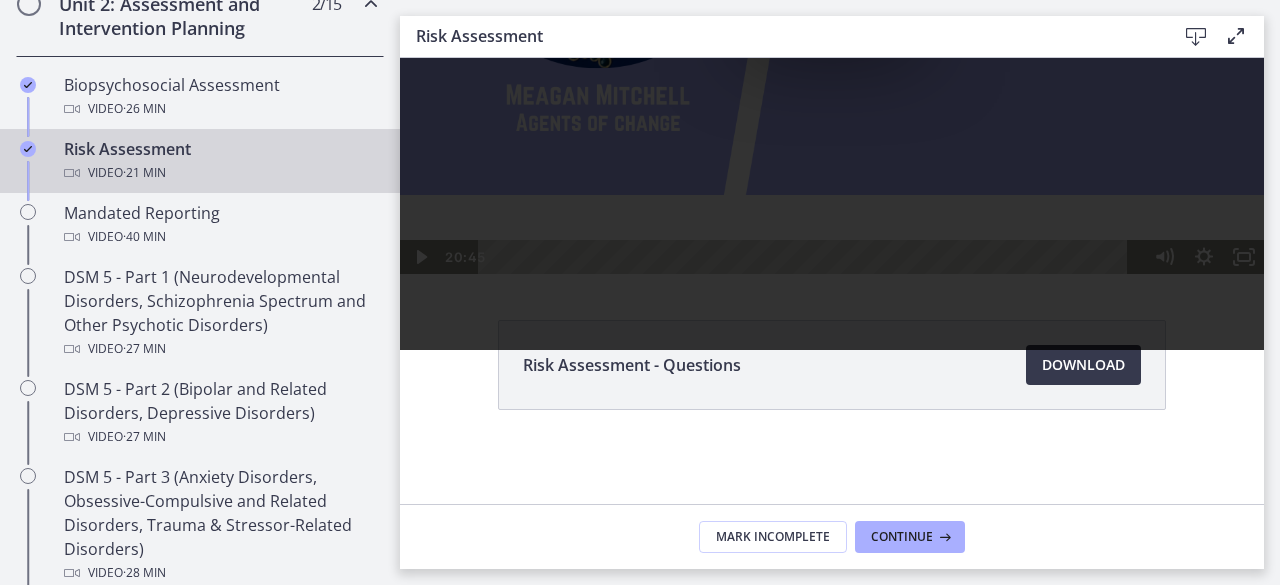 scroll, scrollTop: 328, scrollLeft: 0, axis: vertical 